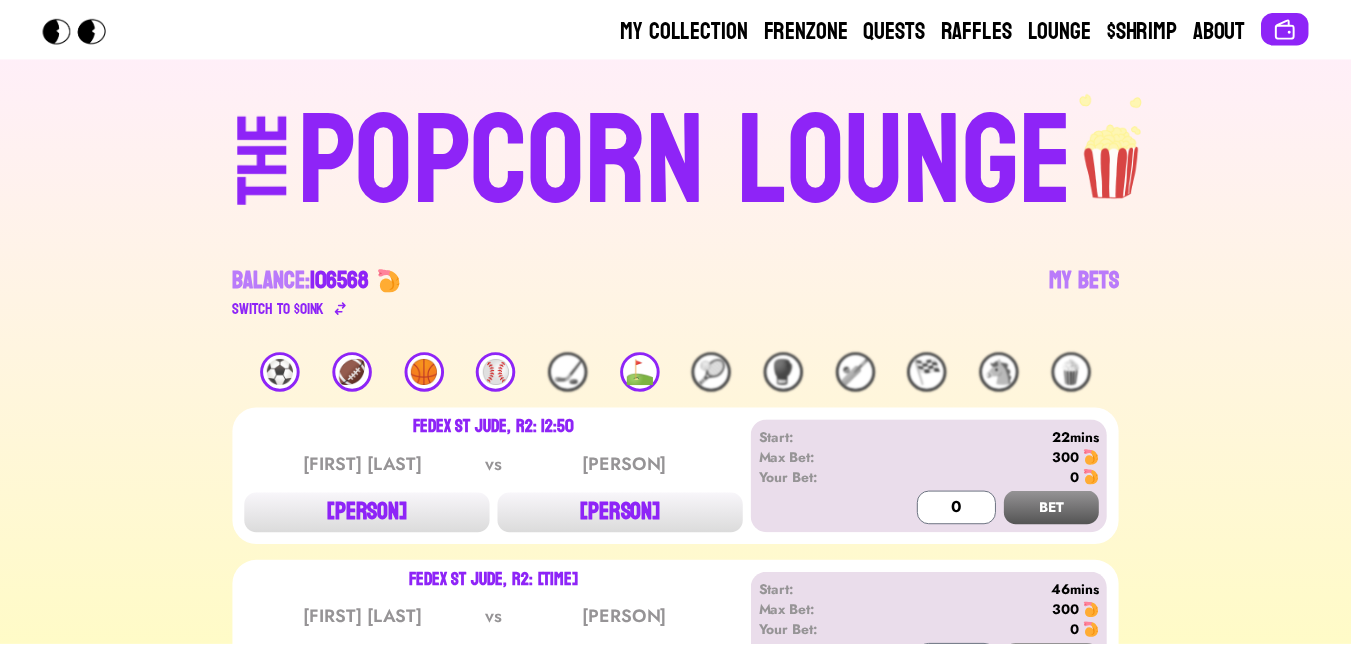 scroll, scrollTop: 0, scrollLeft: 0, axis: both 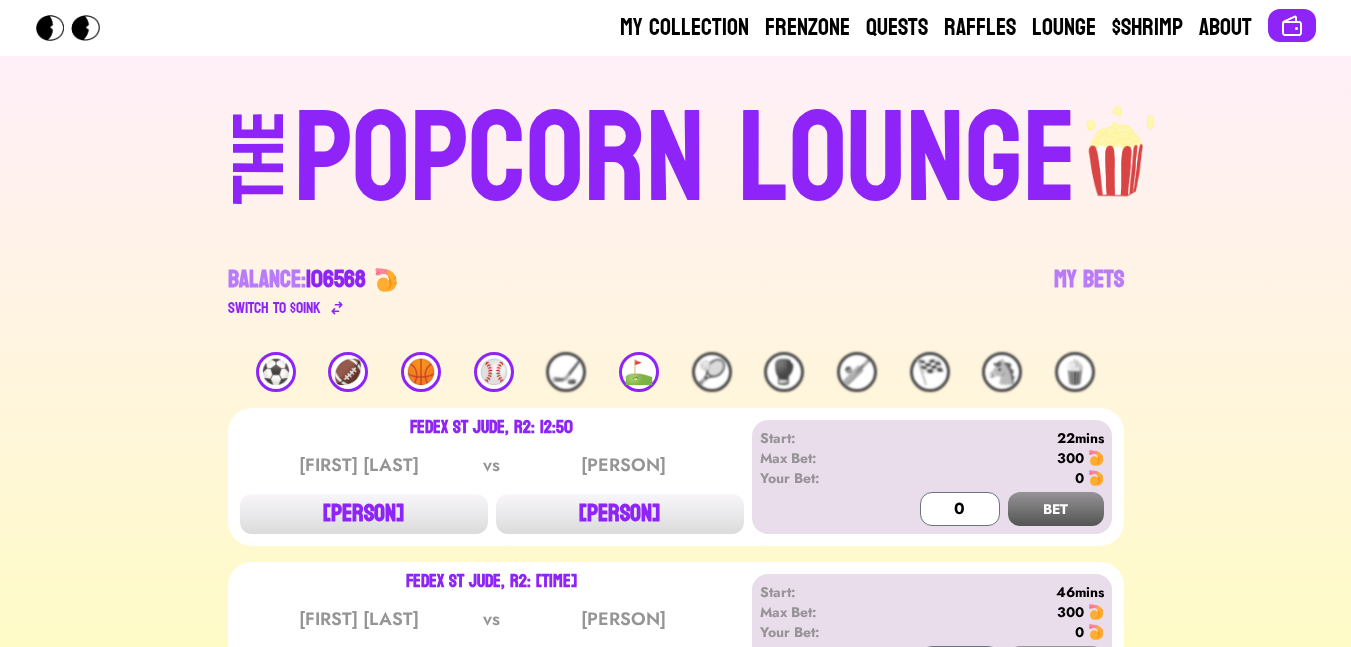 click on "⚽️" at bounding box center (276, 372) 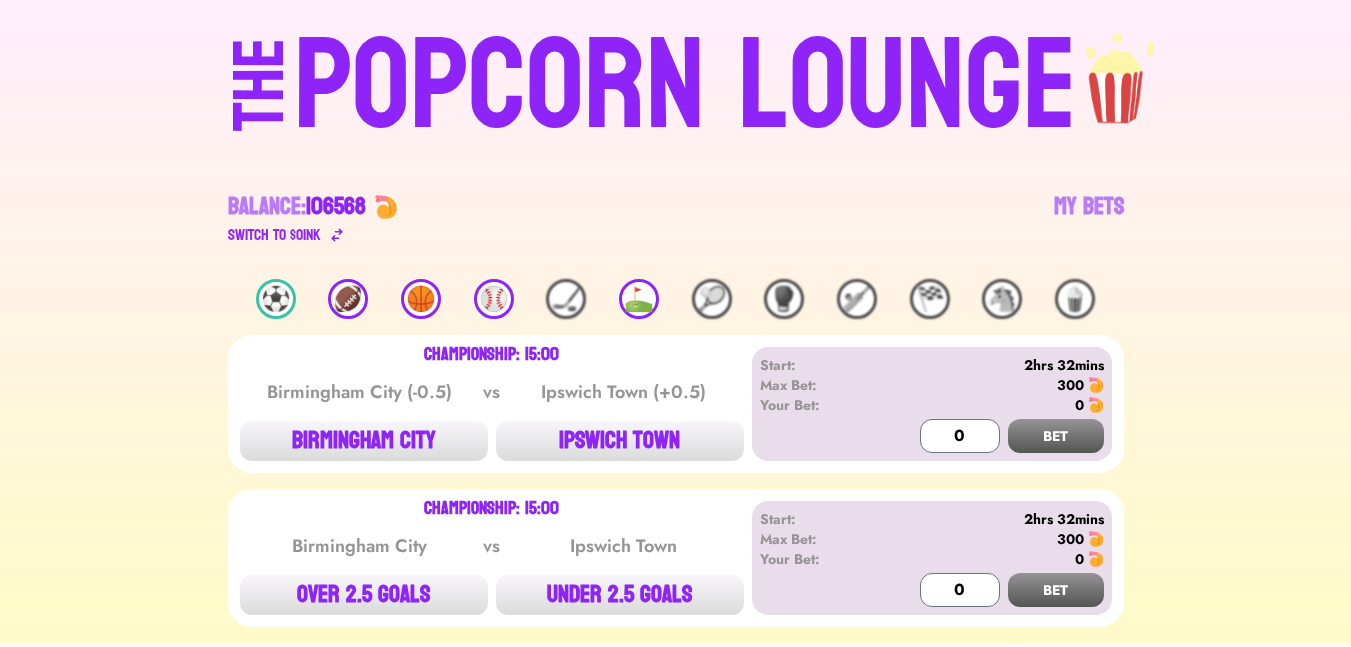 scroll, scrollTop: 141, scrollLeft: 0, axis: vertical 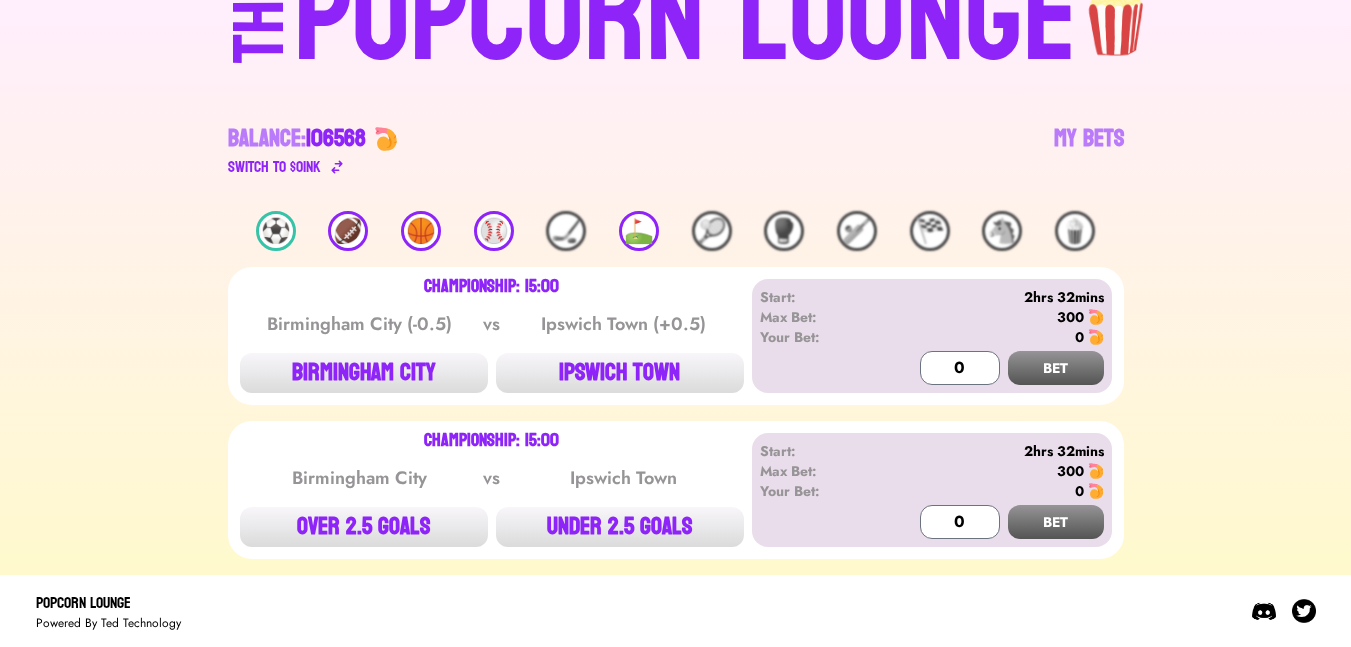 click on "Championship: 15:00 Birmingham City (-0.5) vs Ipswich Town (+0.5) BIRMINGHAM CITY IPSWICH TOWN Start: [TIME] Max Bet: 300 Your Bet: 0 0 BET" at bounding box center [676, 336] 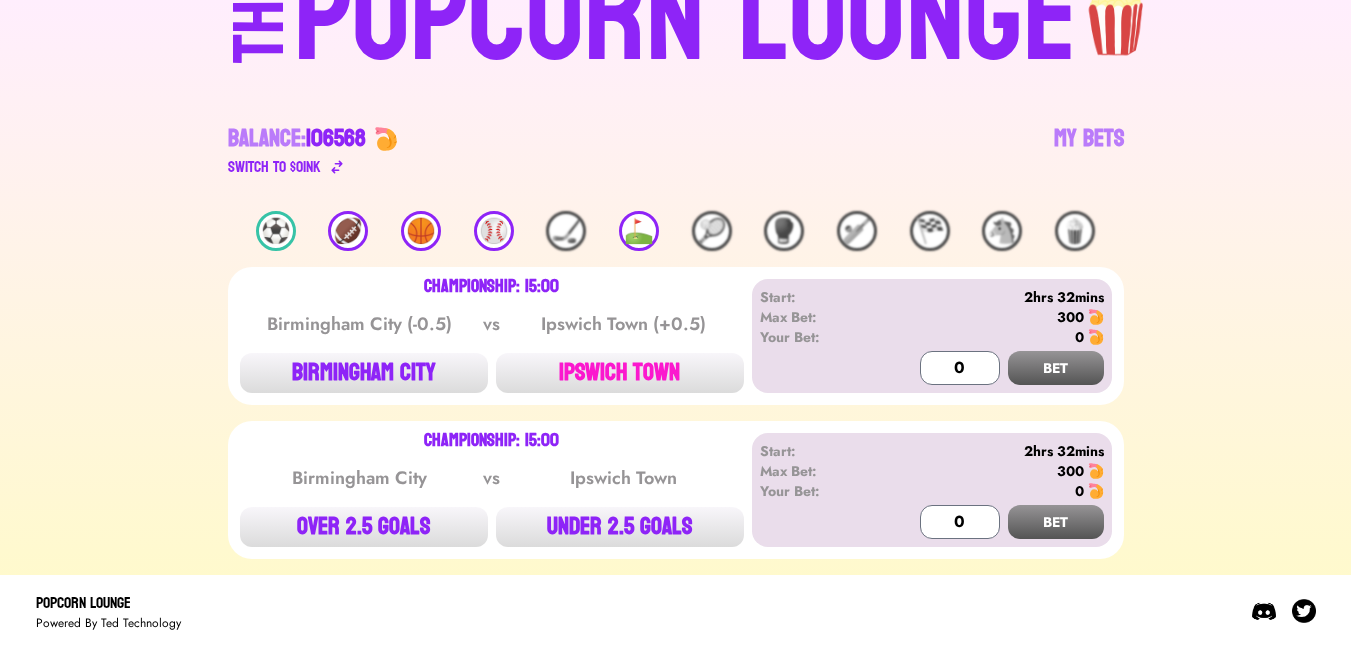 click on "IPSWICH TOWN" at bounding box center (620, 373) 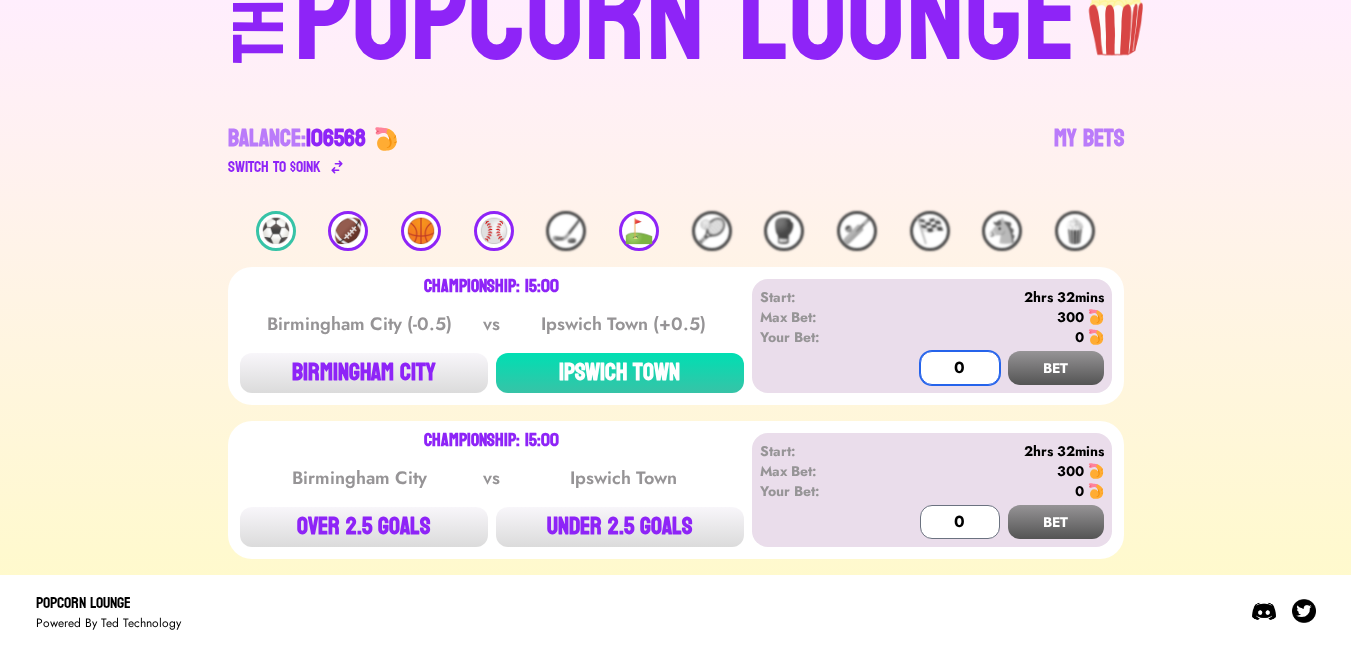click on "0" at bounding box center (960, 368) 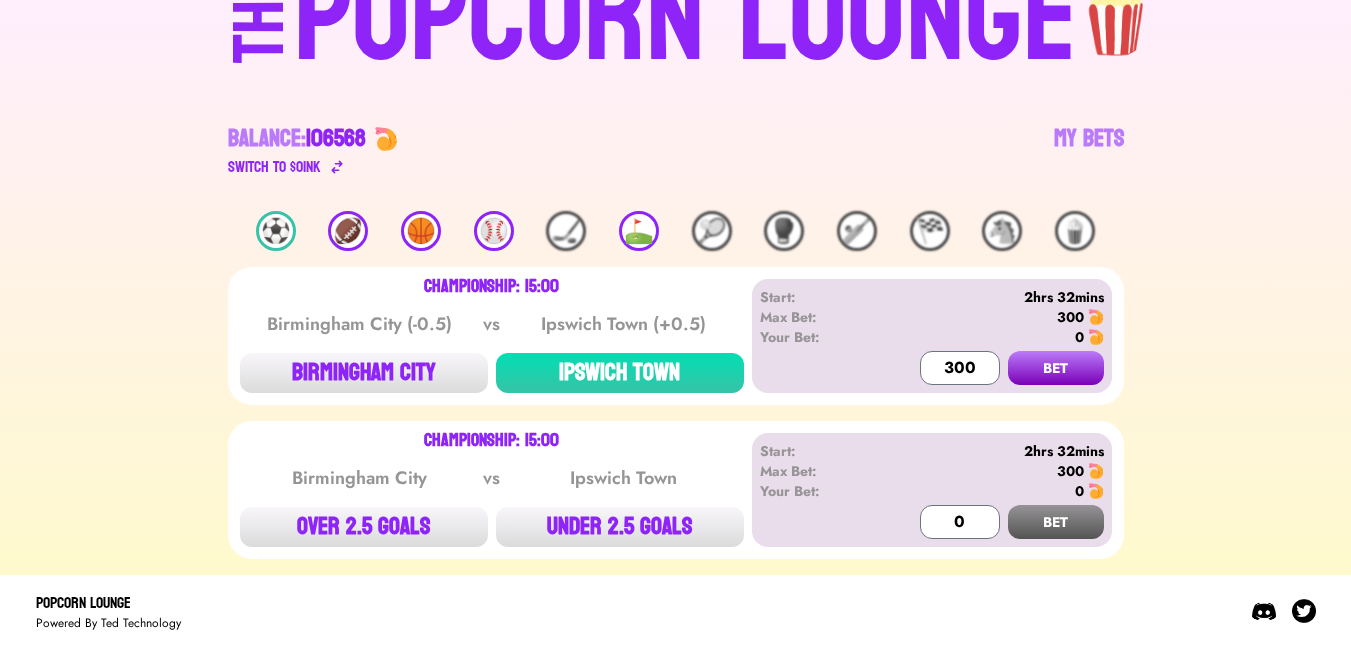 click on "BET" at bounding box center [1056, 368] 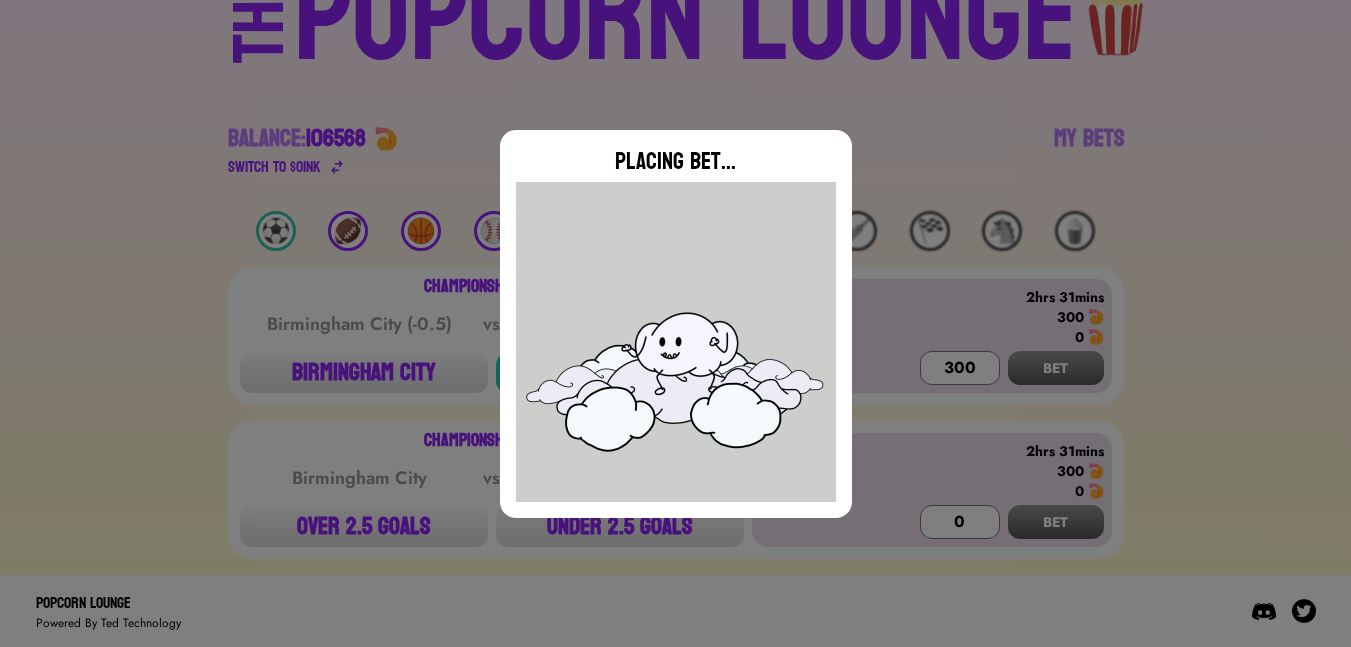 type on "0" 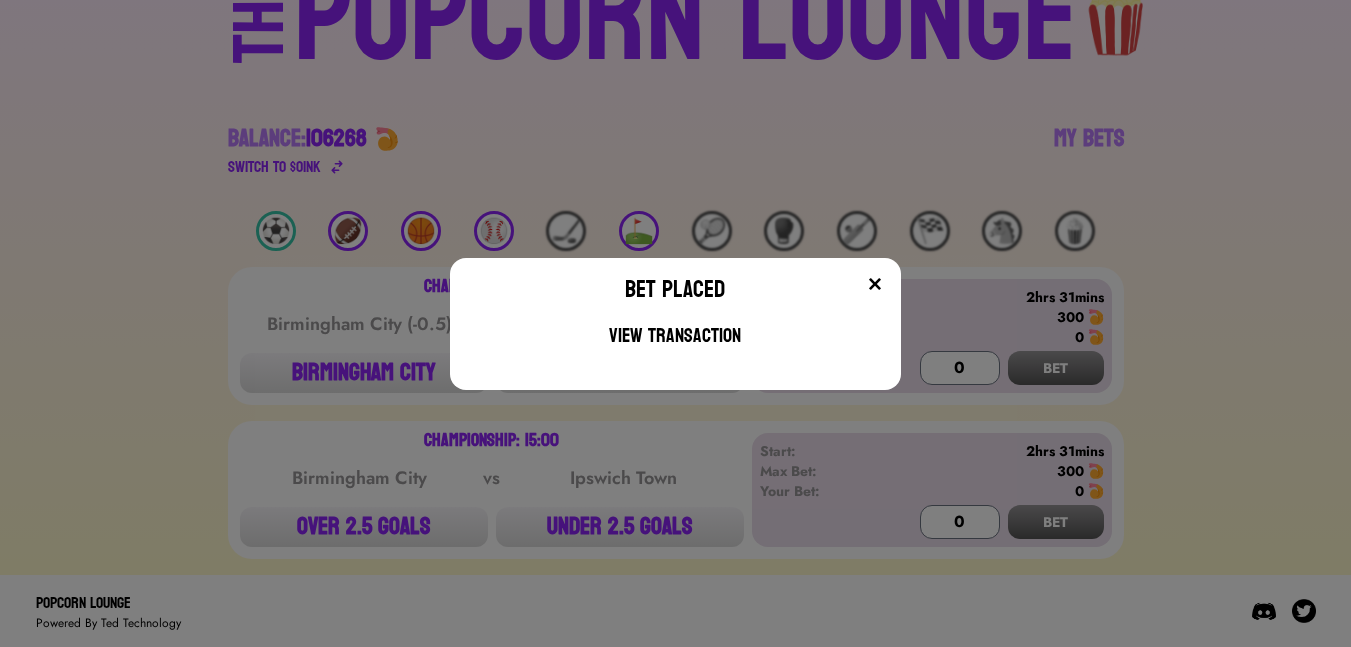 click at bounding box center [875, 284] 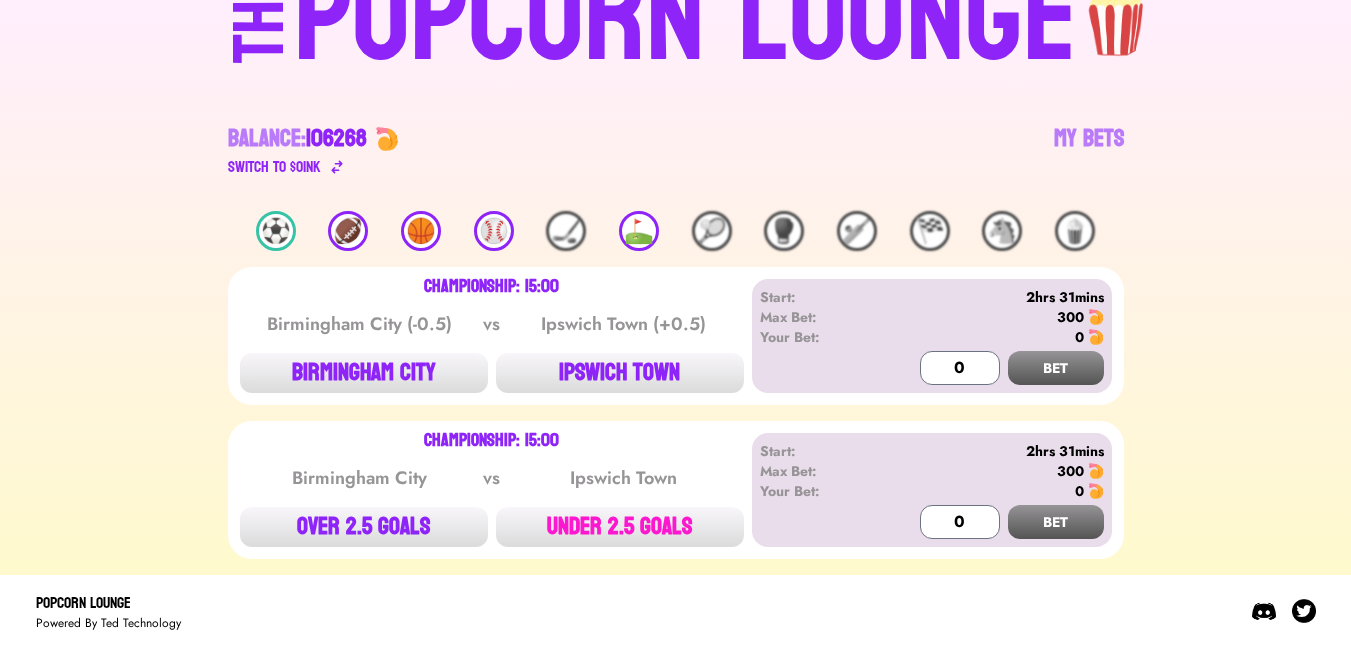 click on "UNDER 2.5 GOALS" at bounding box center (620, 527) 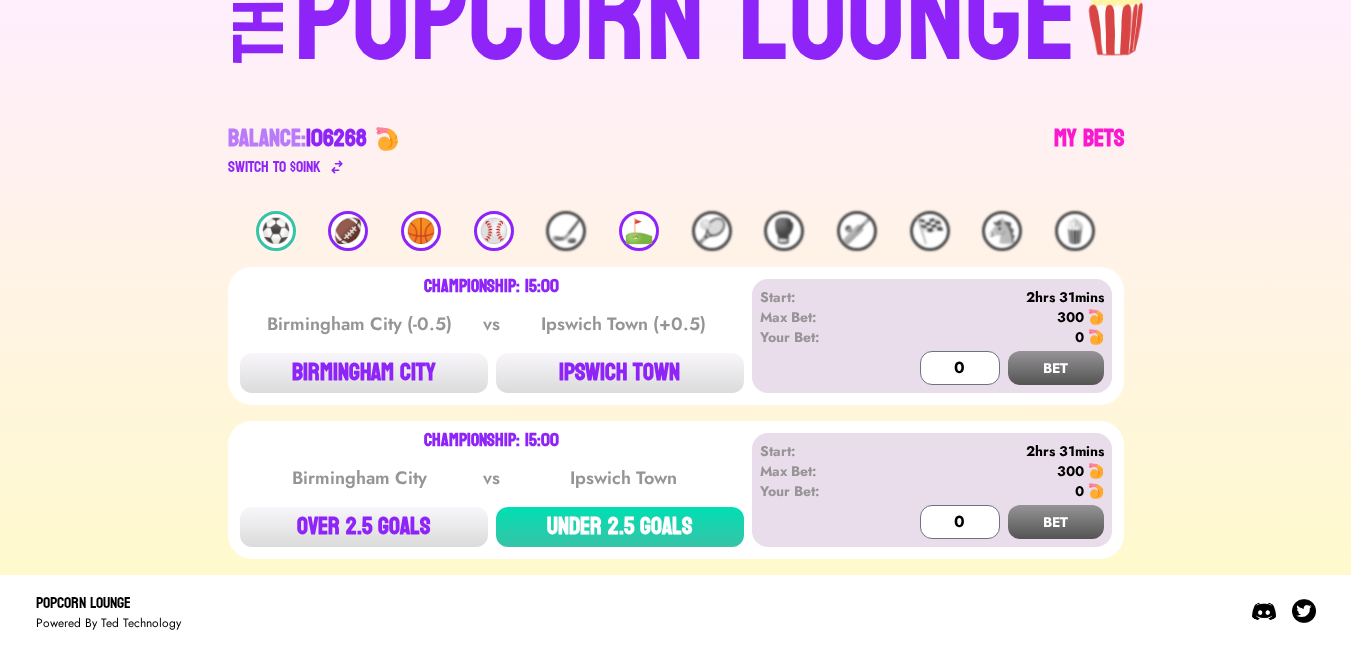click on "My Bets" at bounding box center (1089, 151) 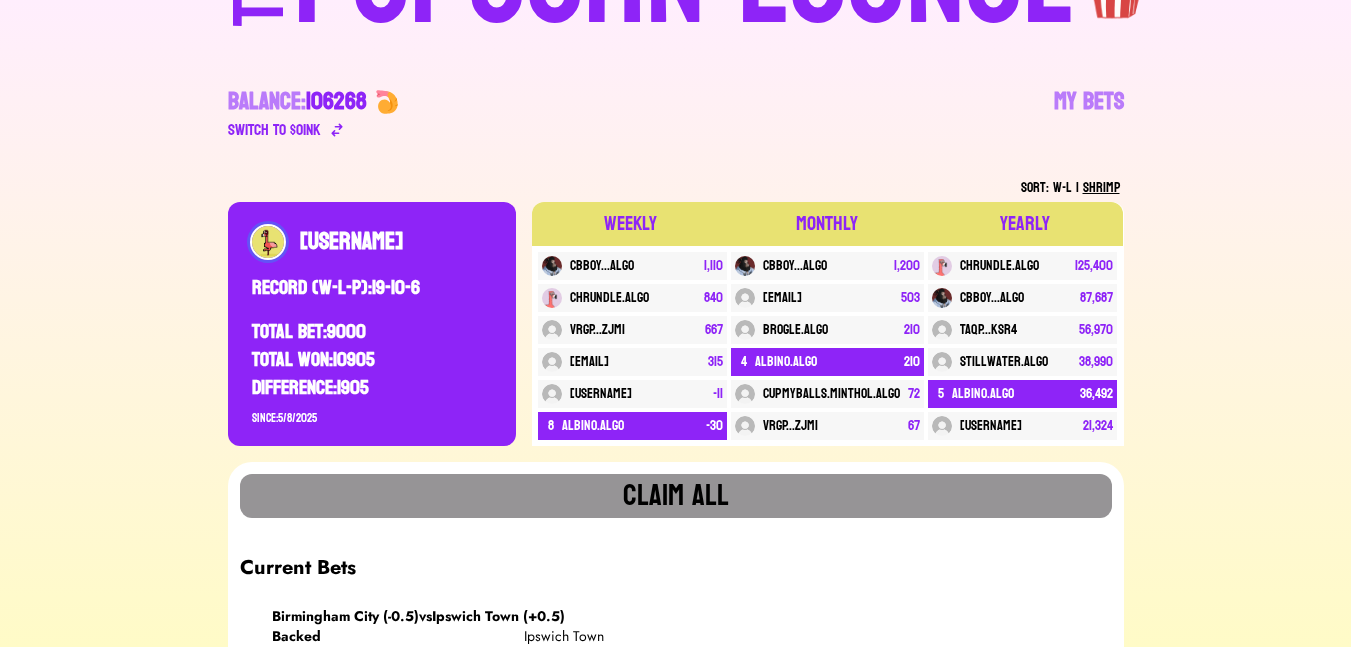 scroll, scrollTop: 0, scrollLeft: 0, axis: both 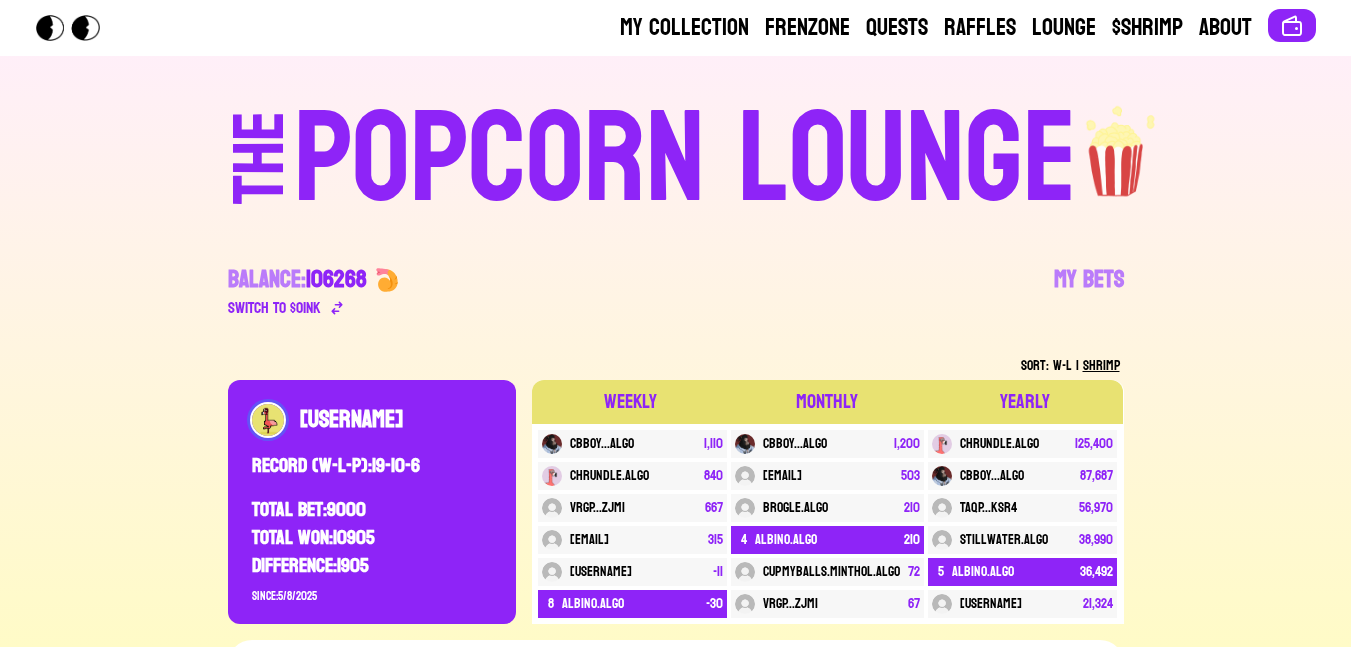 click on "POPCORN LOUNGE" at bounding box center (685, 160) 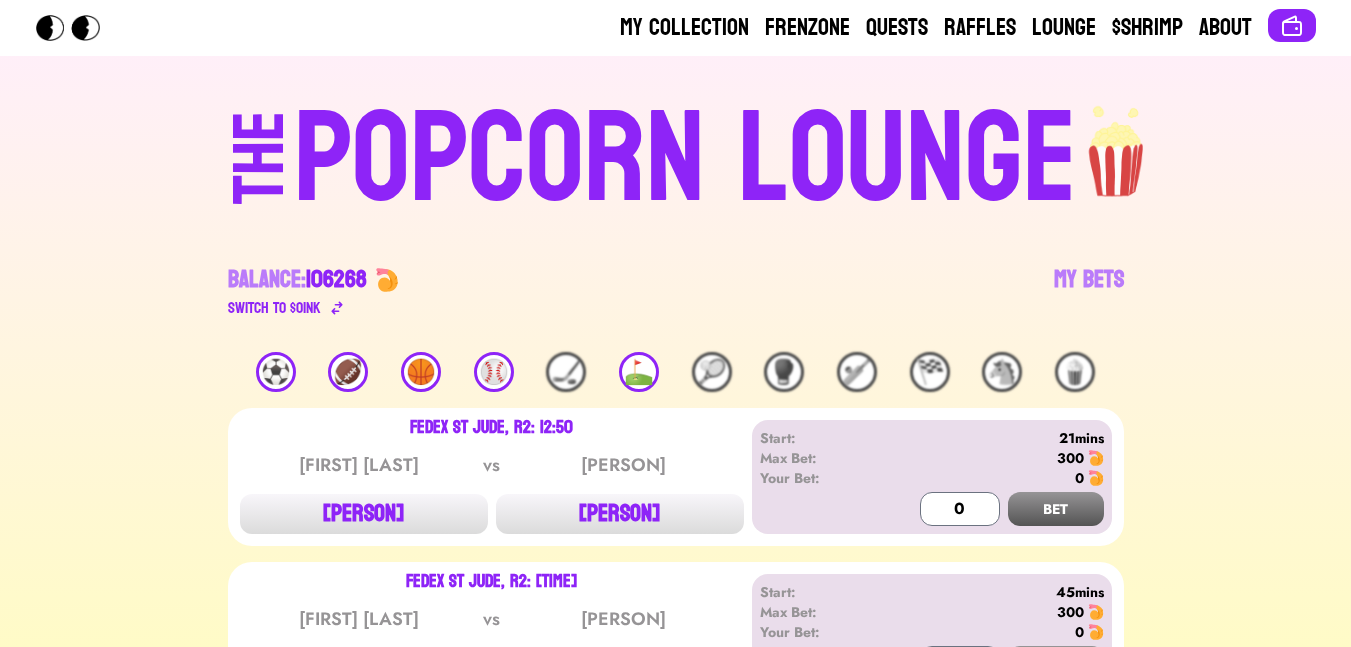 click on "⚽️" at bounding box center (276, 372) 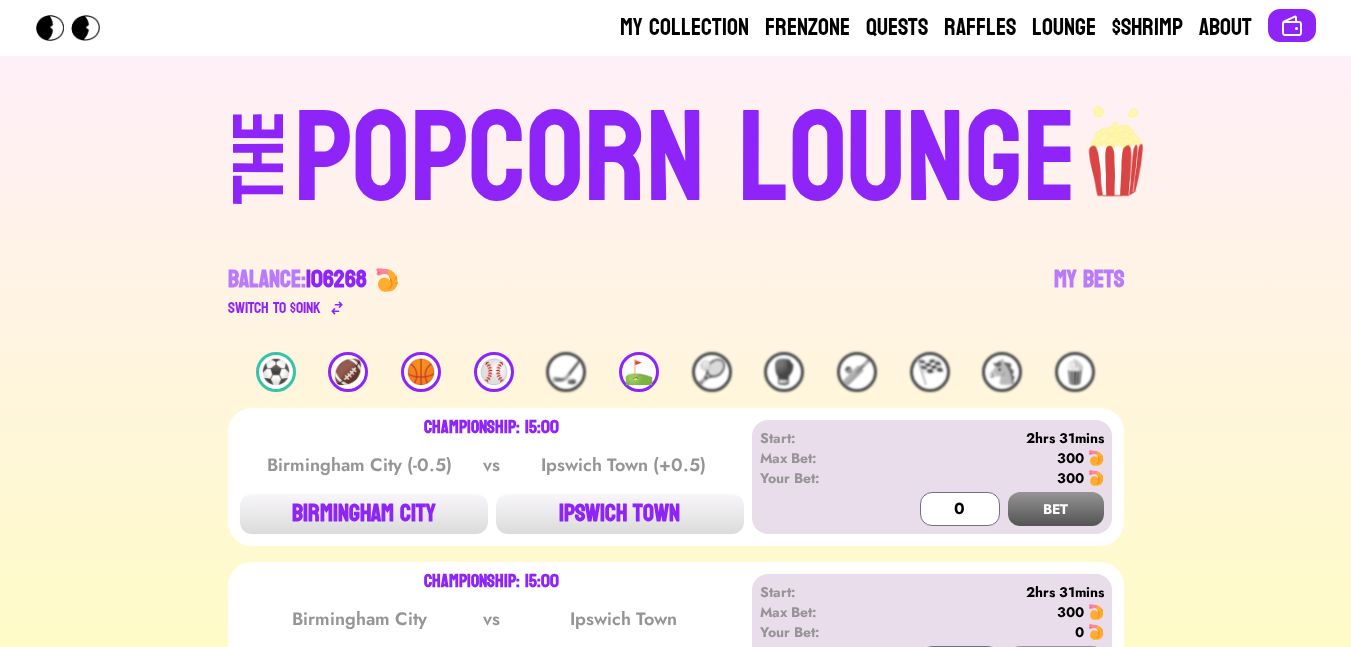 scroll, scrollTop: 141, scrollLeft: 0, axis: vertical 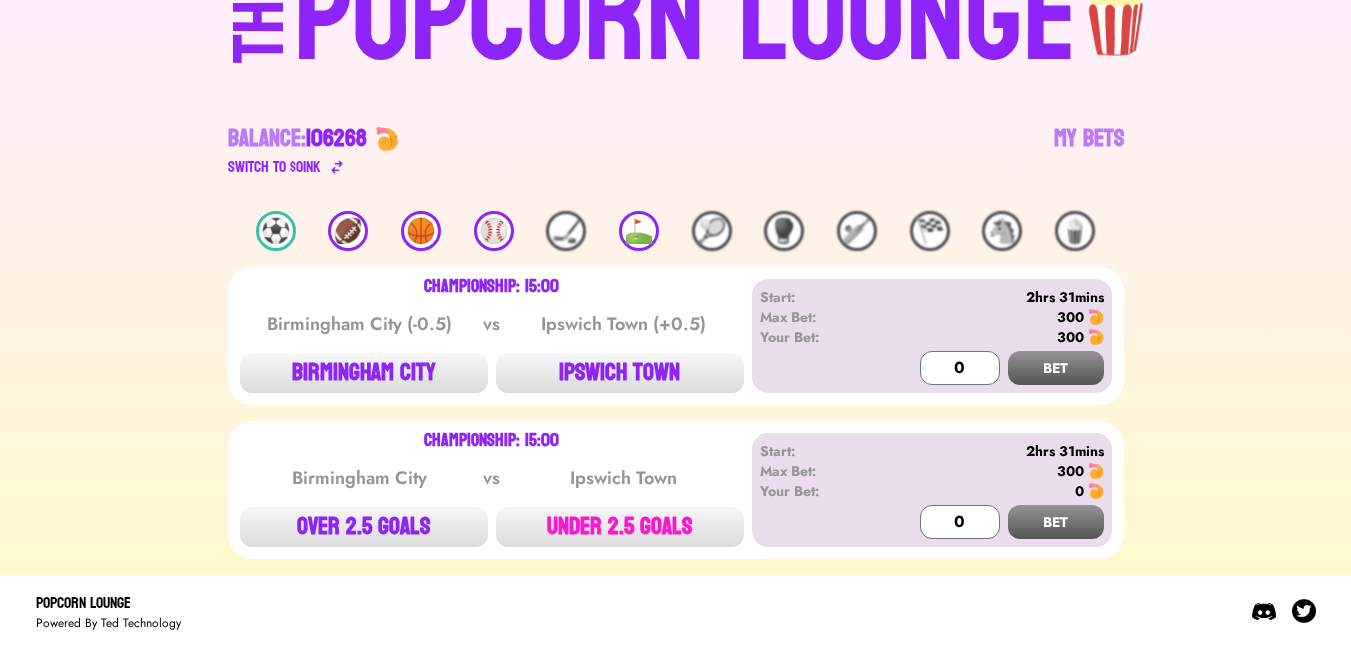 click on "UNDER 2.5 GOALS" at bounding box center (620, 527) 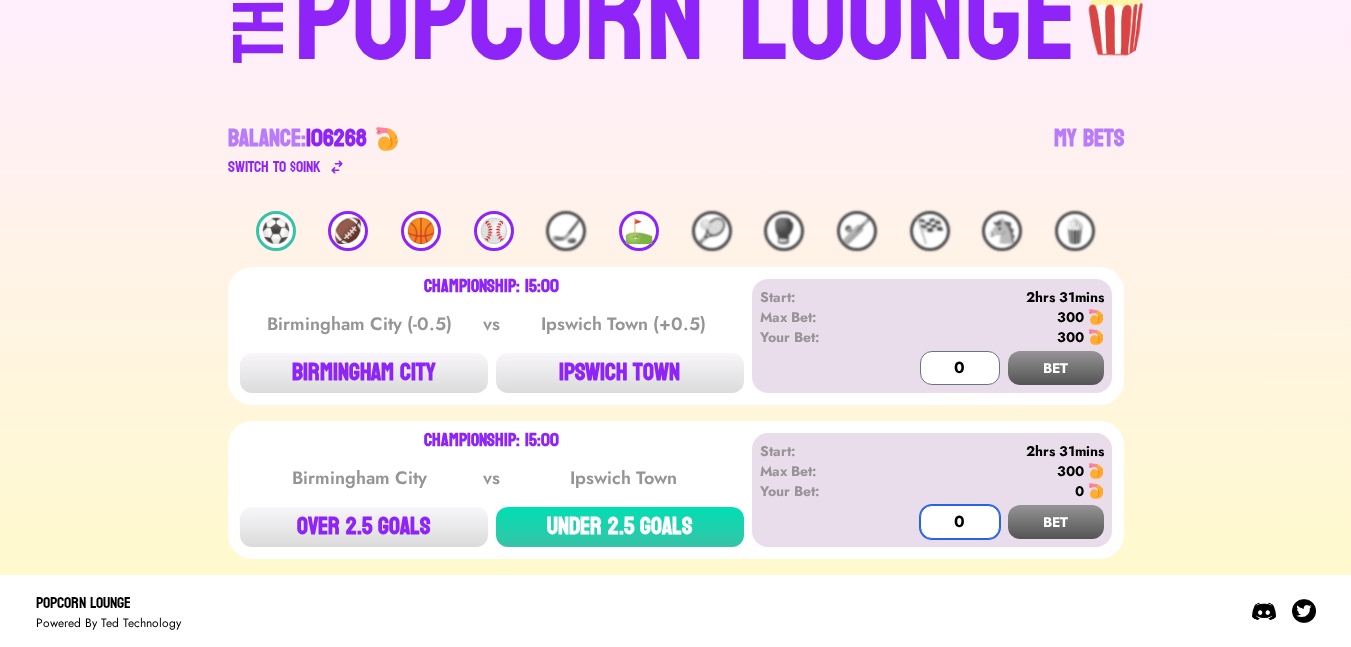 click on "0" at bounding box center [960, 522] 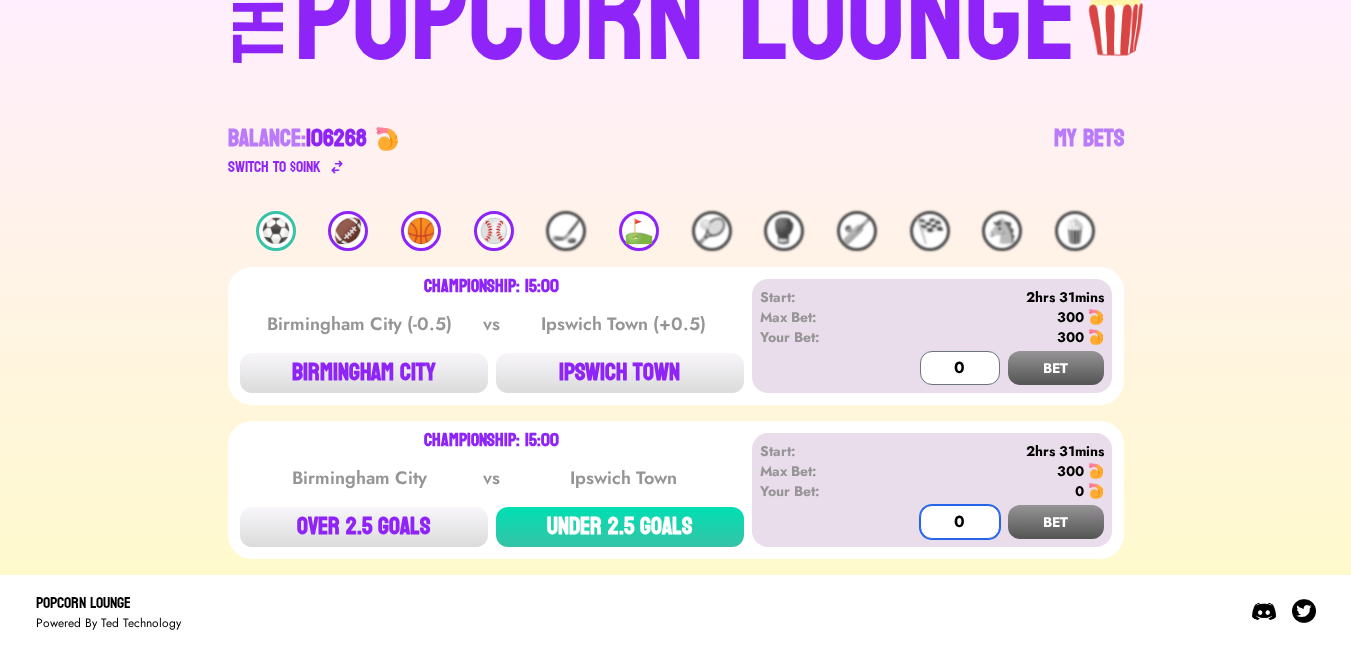 click on "0" at bounding box center [960, 522] 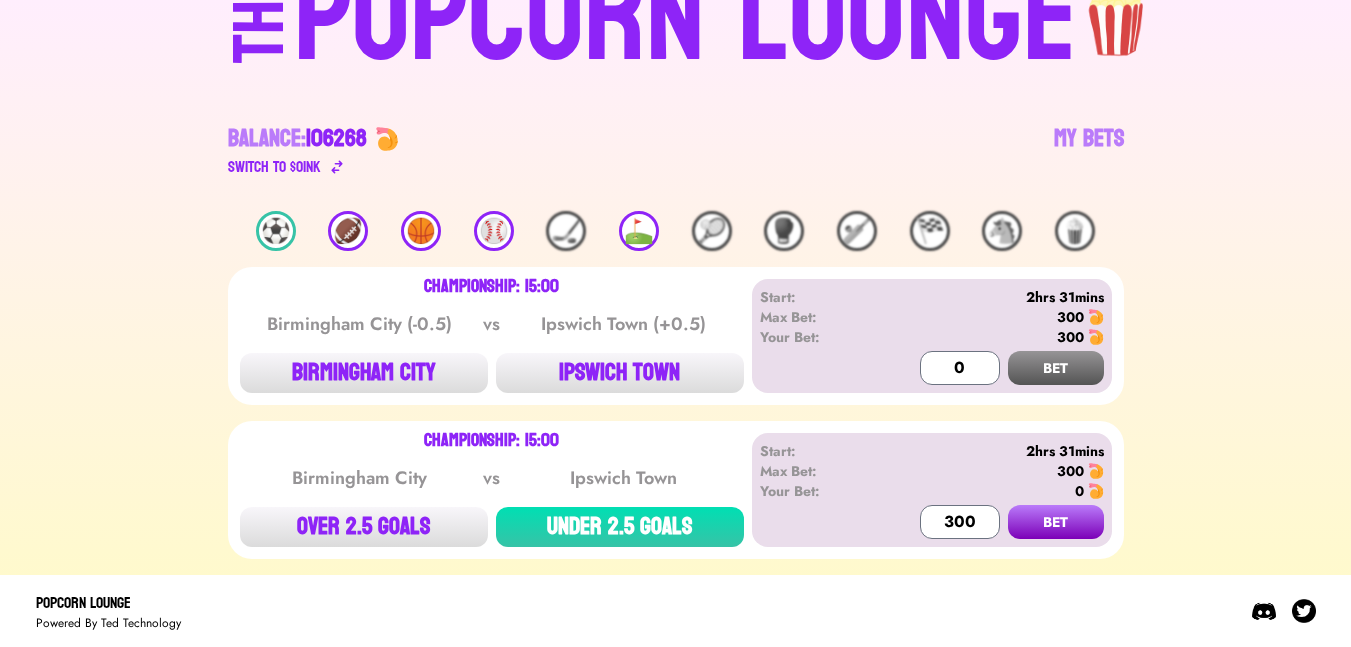click on "BET" at bounding box center [1056, 522] 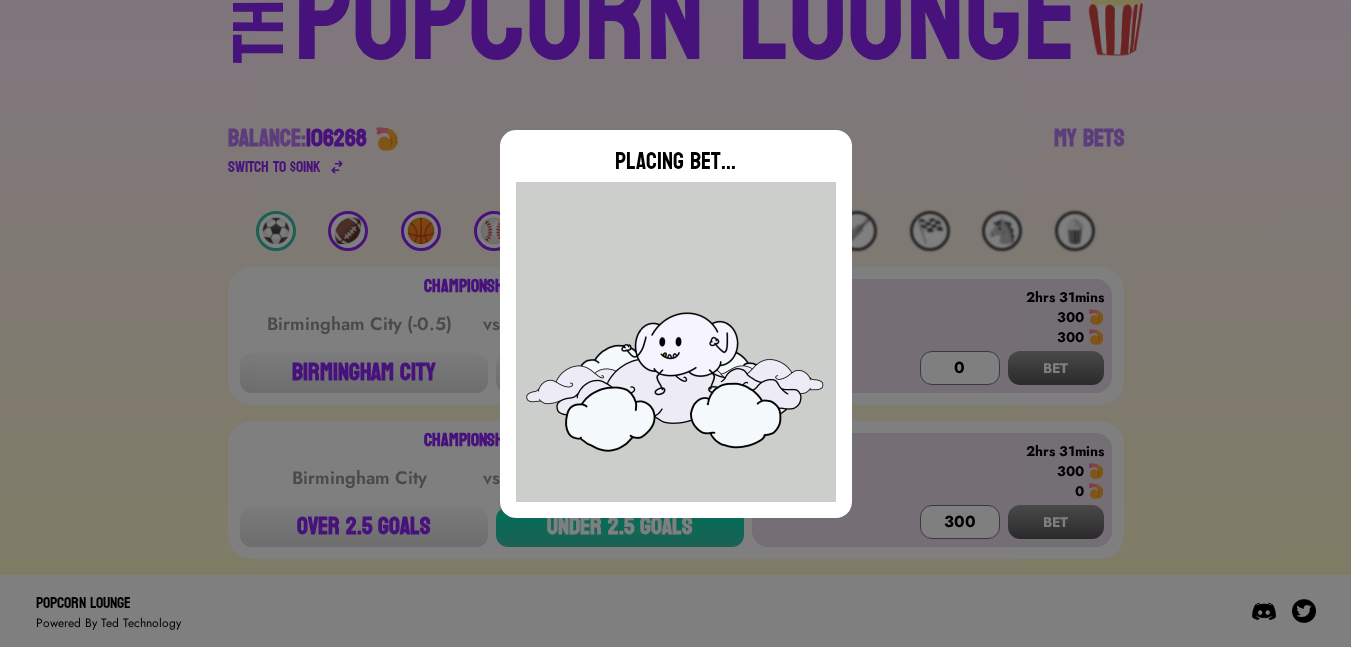 type on "0" 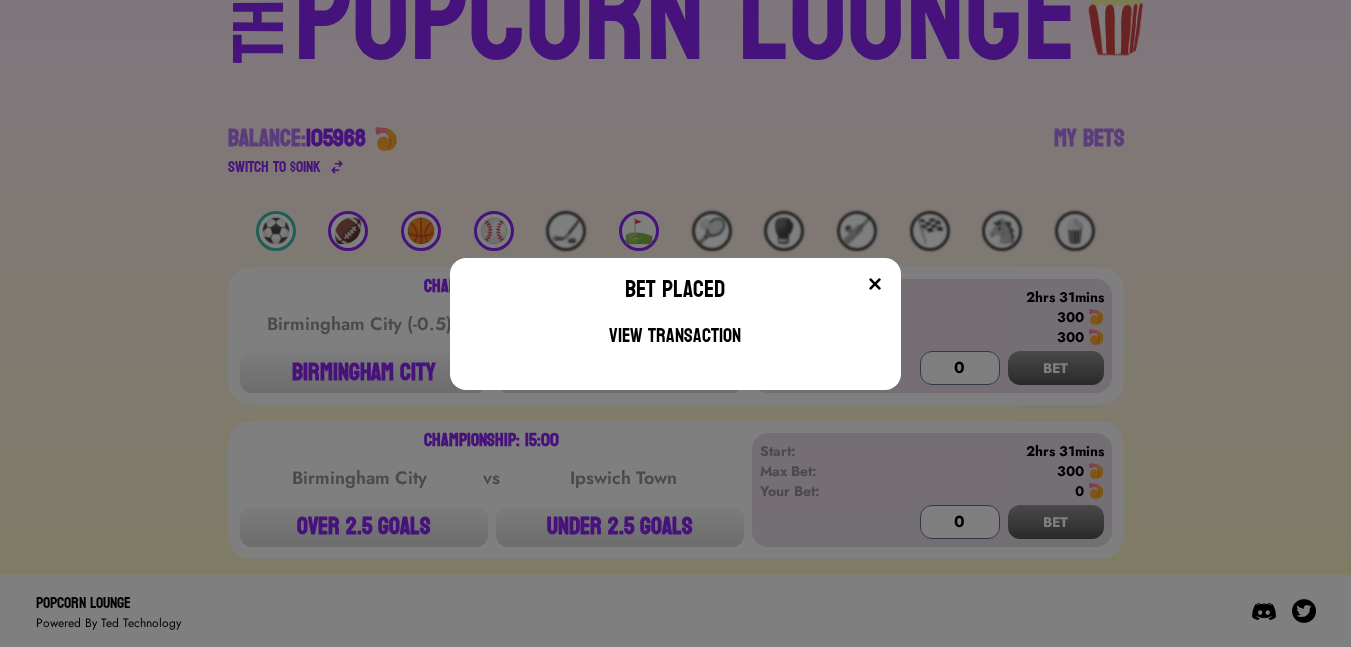 click at bounding box center (875, 284) 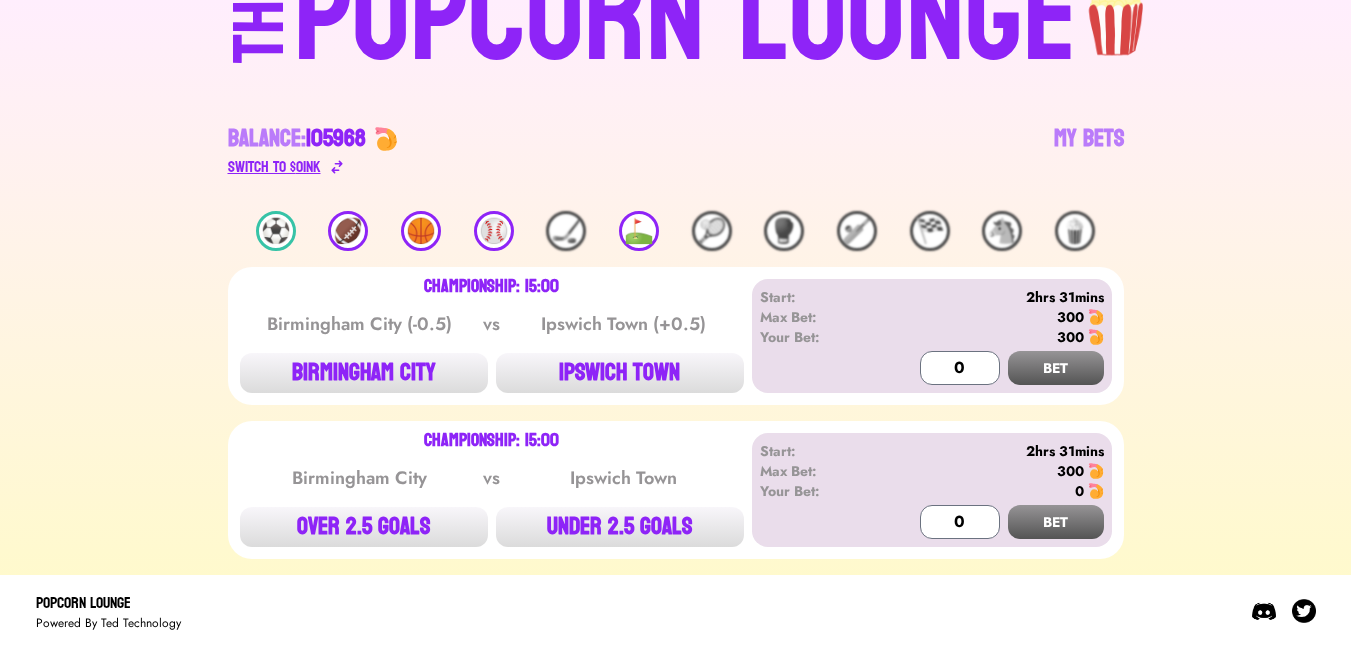 click on "Switch to $ OINK" at bounding box center [274, 167] 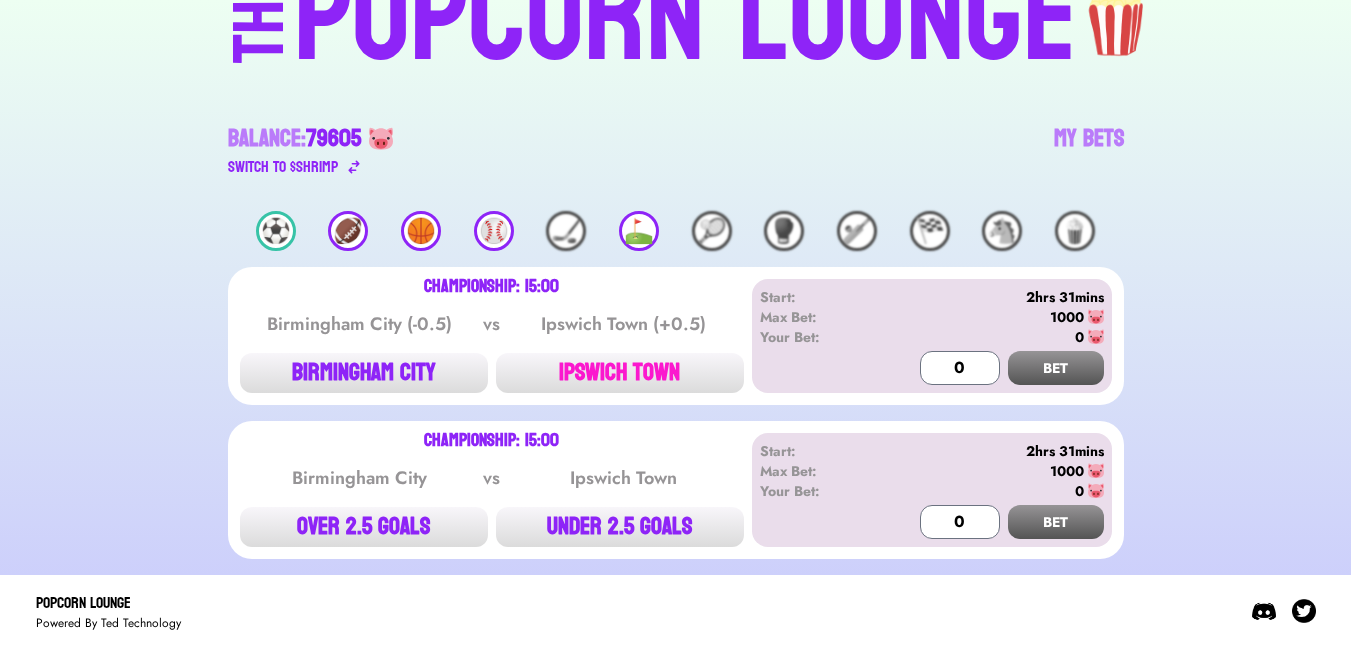 click on "IPSWICH TOWN" at bounding box center (620, 373) 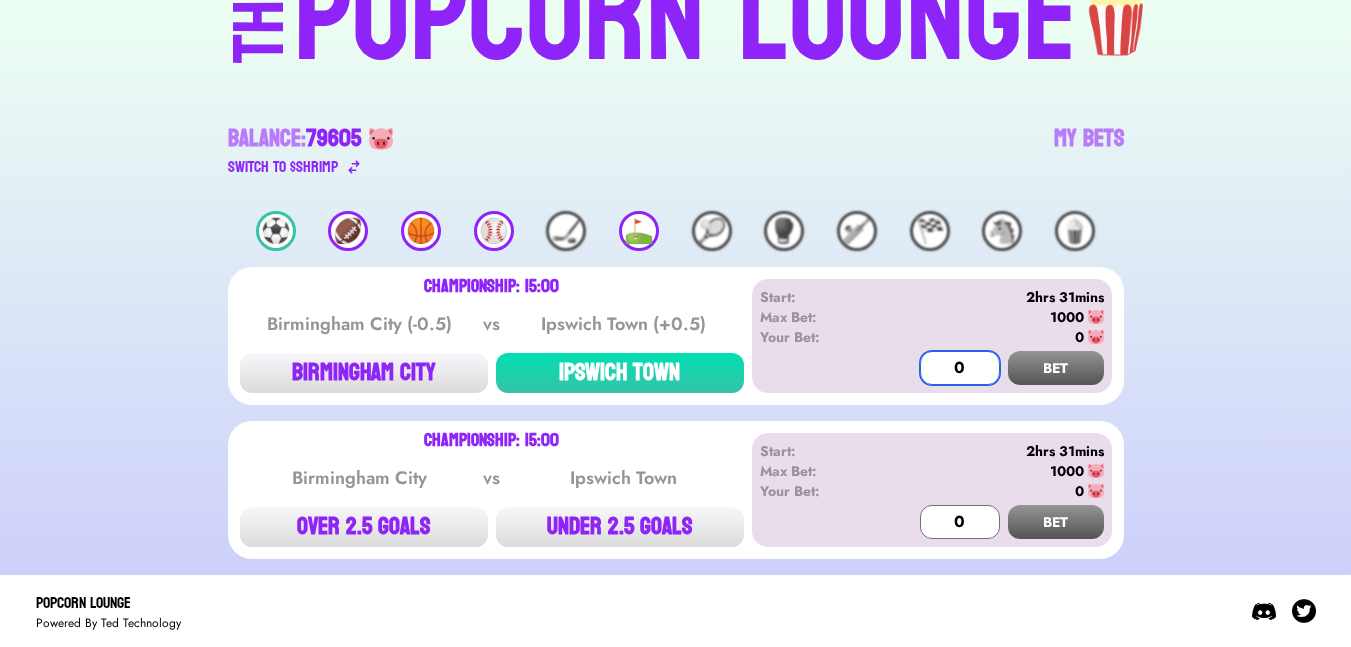 click on "0" at bounding box center [960, 368] 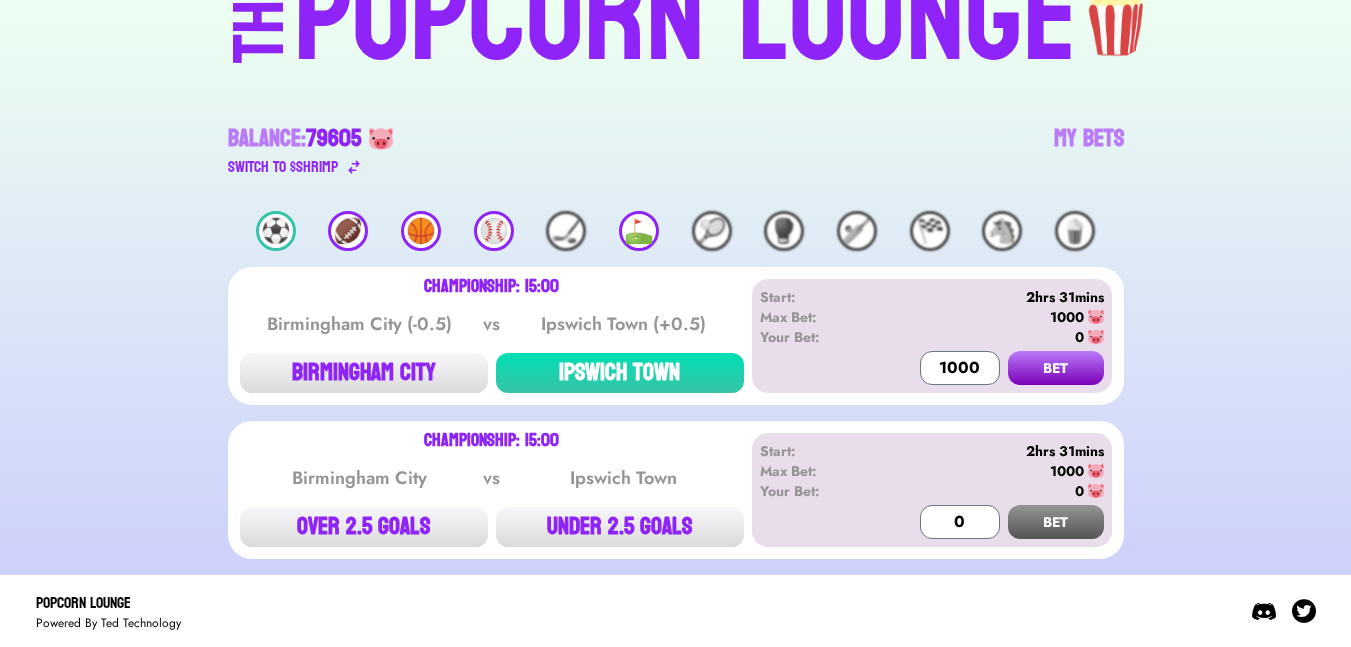 click on "BET" at bounding box center [1056, 368] 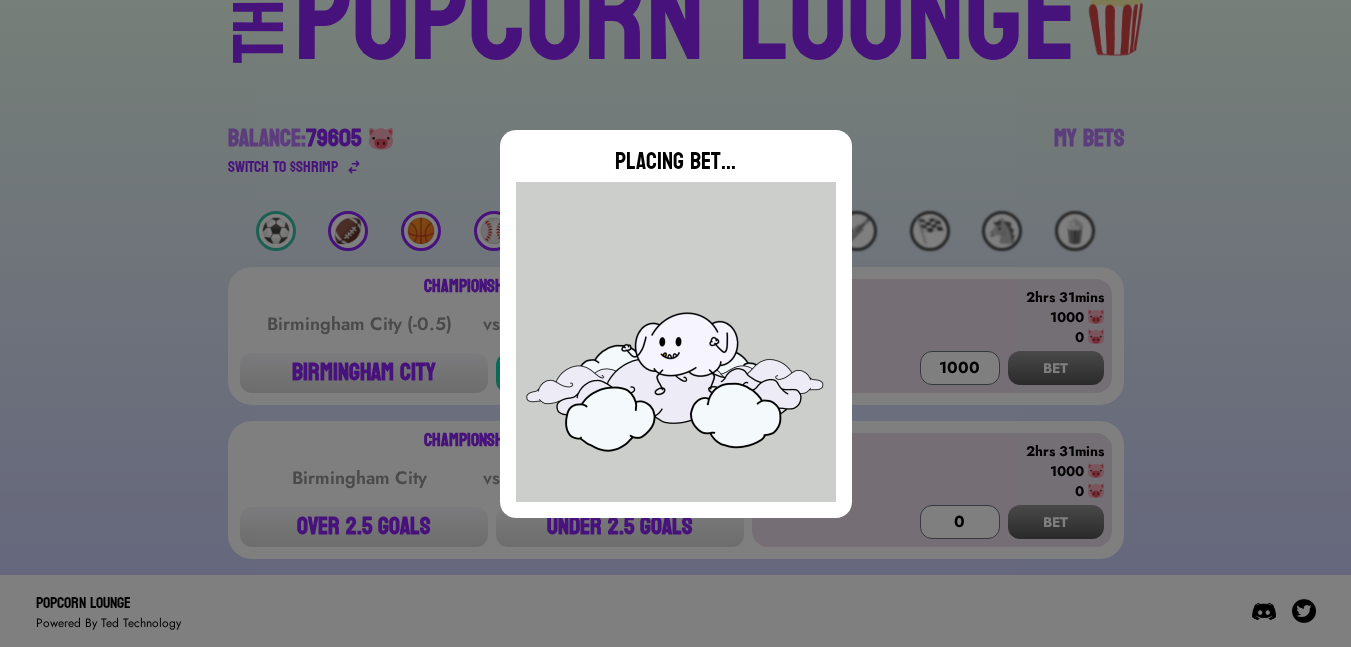 type on "0" 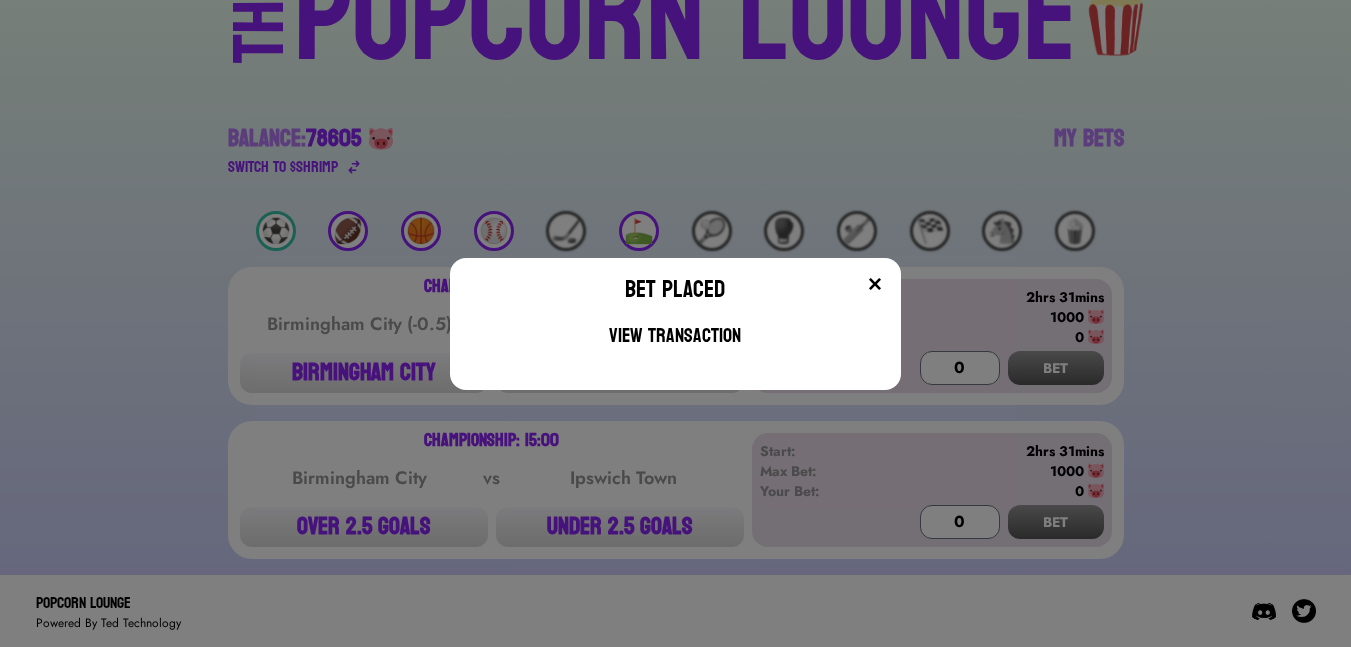 click at bounding box center (875, 284) 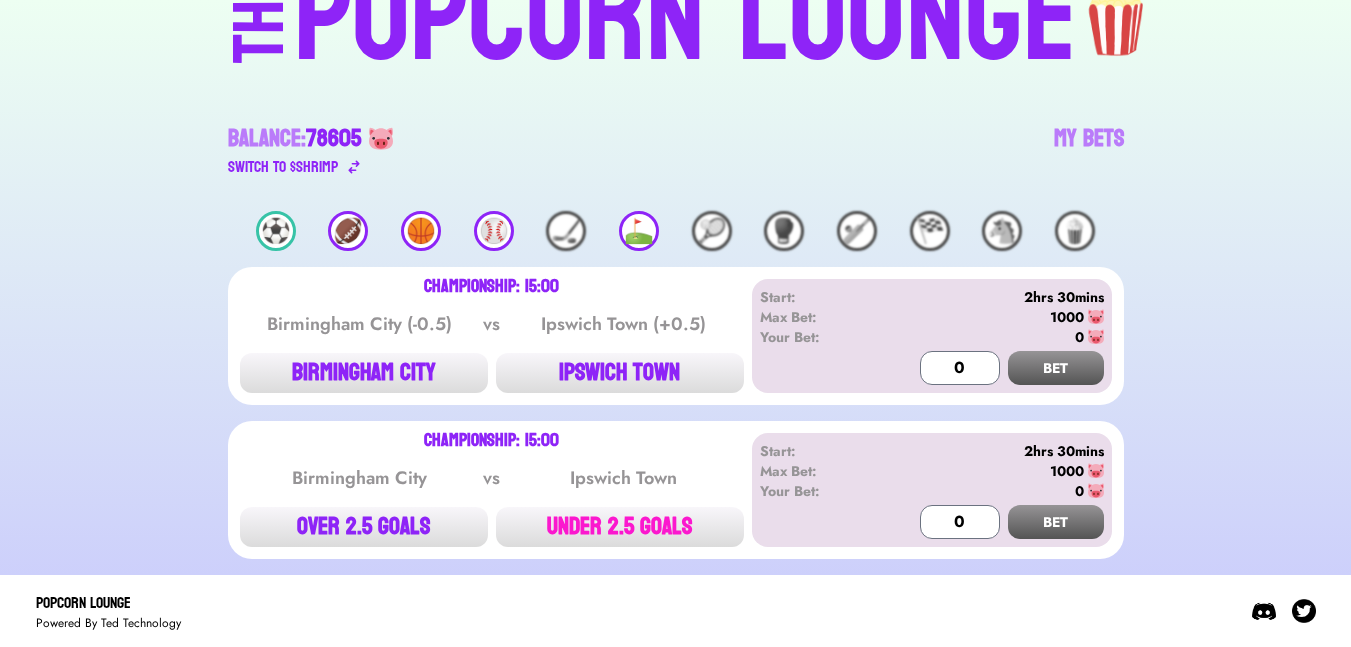 click on "UNDER 2.5 GOALS" at bounding box center [620, 527] 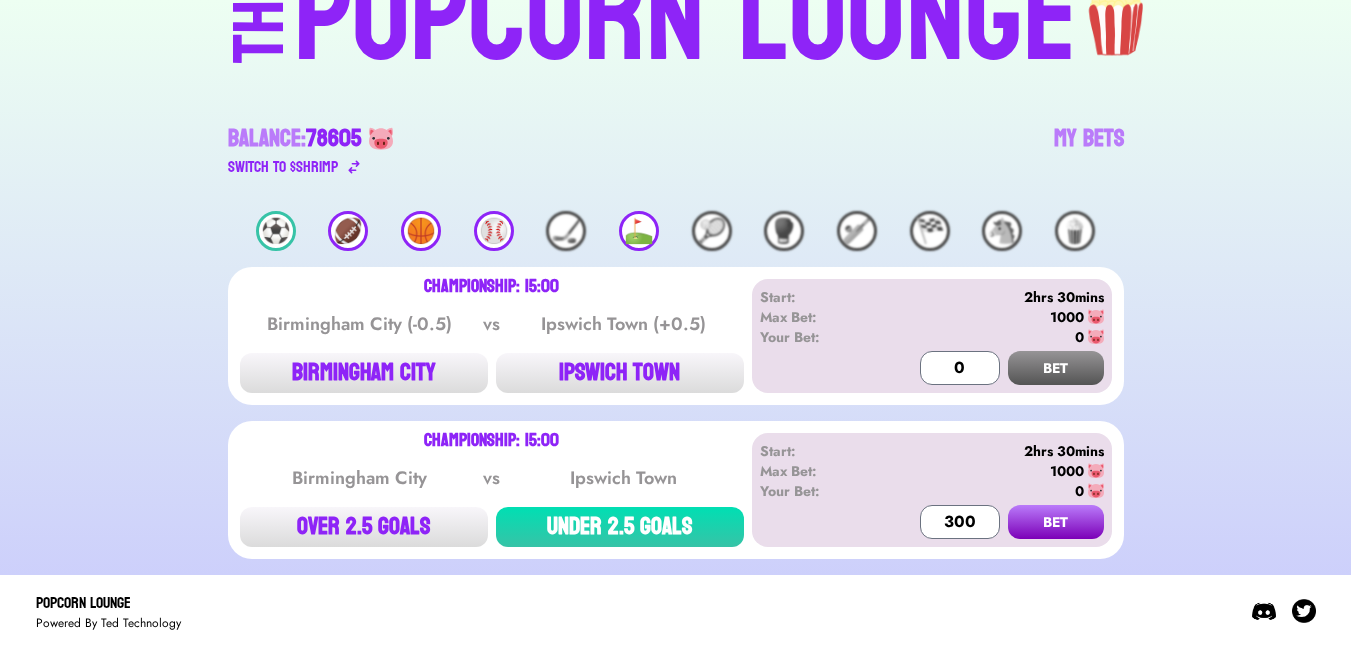 click on "BET" at bounding box center (1056, 522) 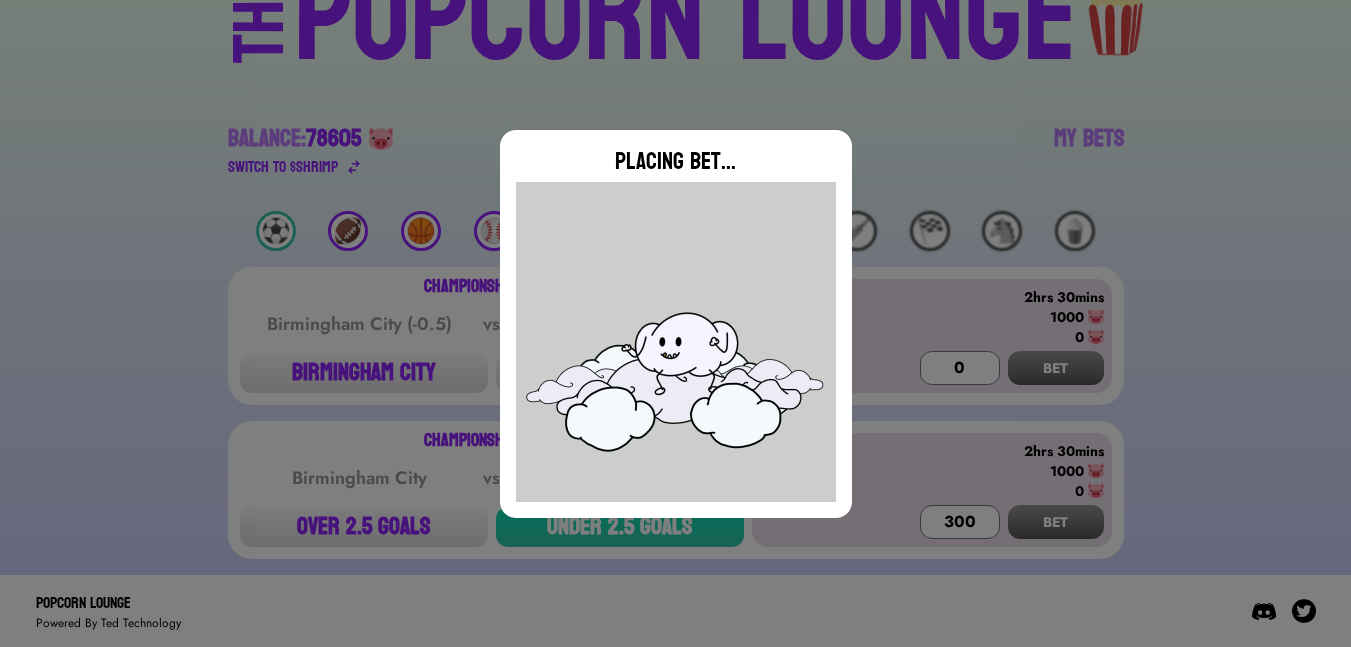 type on "0" 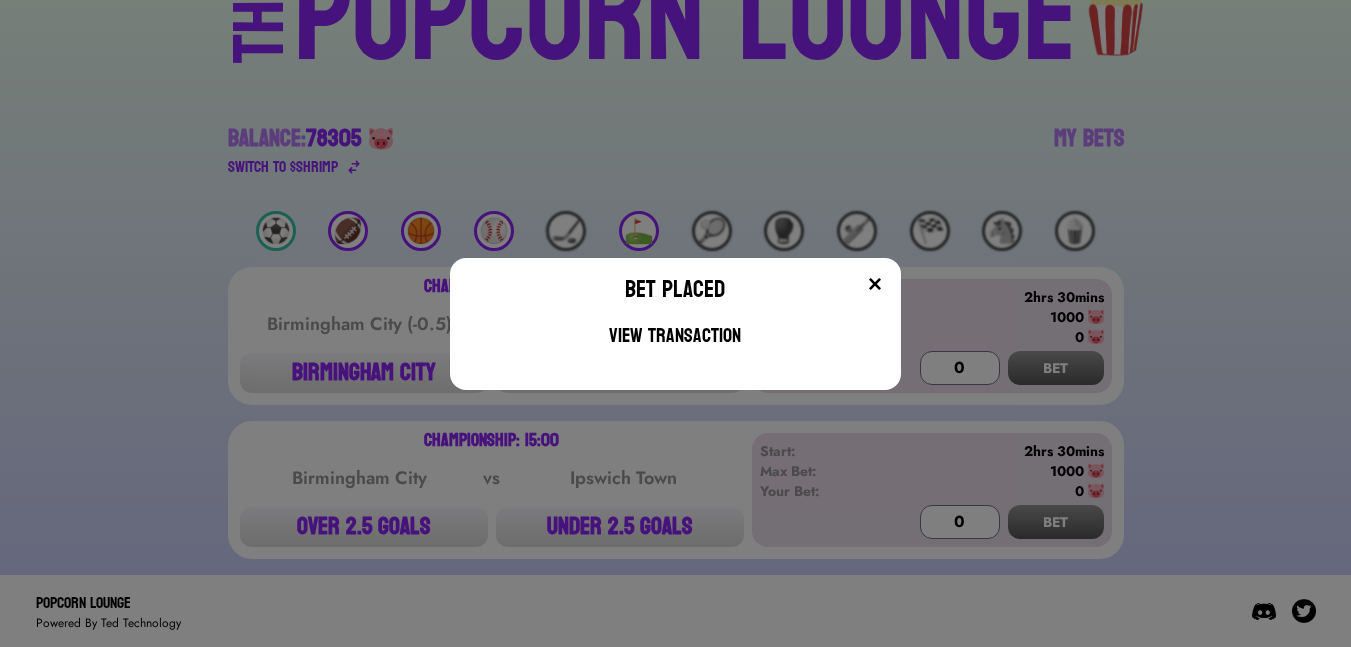 click at bounding box center [814, 294] 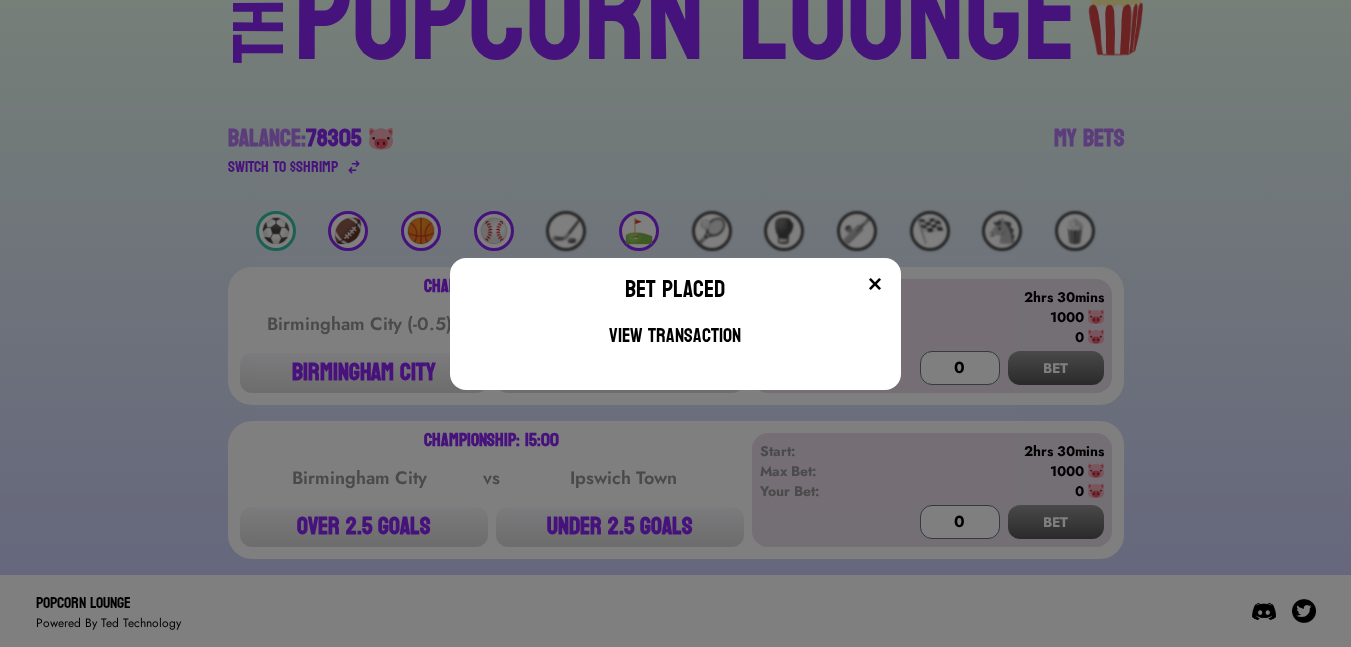 click at bounding box center (875, 284) 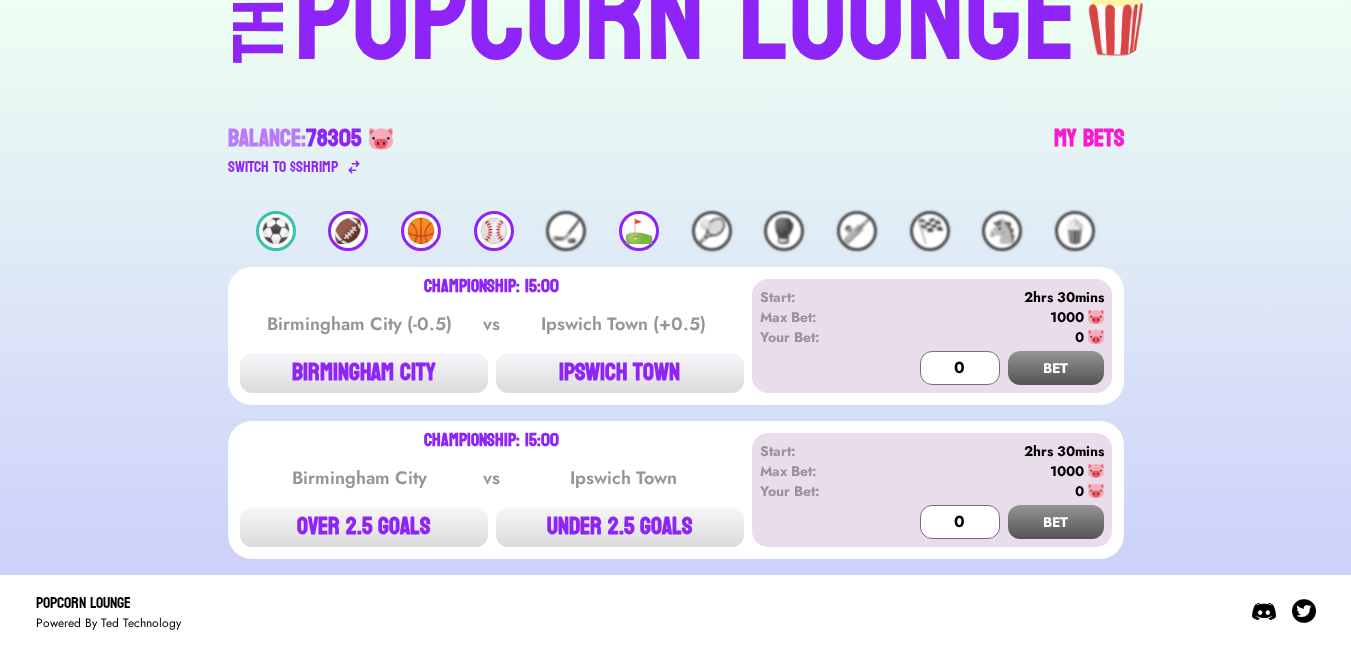 click on "My Bets" at bounding box center (1089, 151) 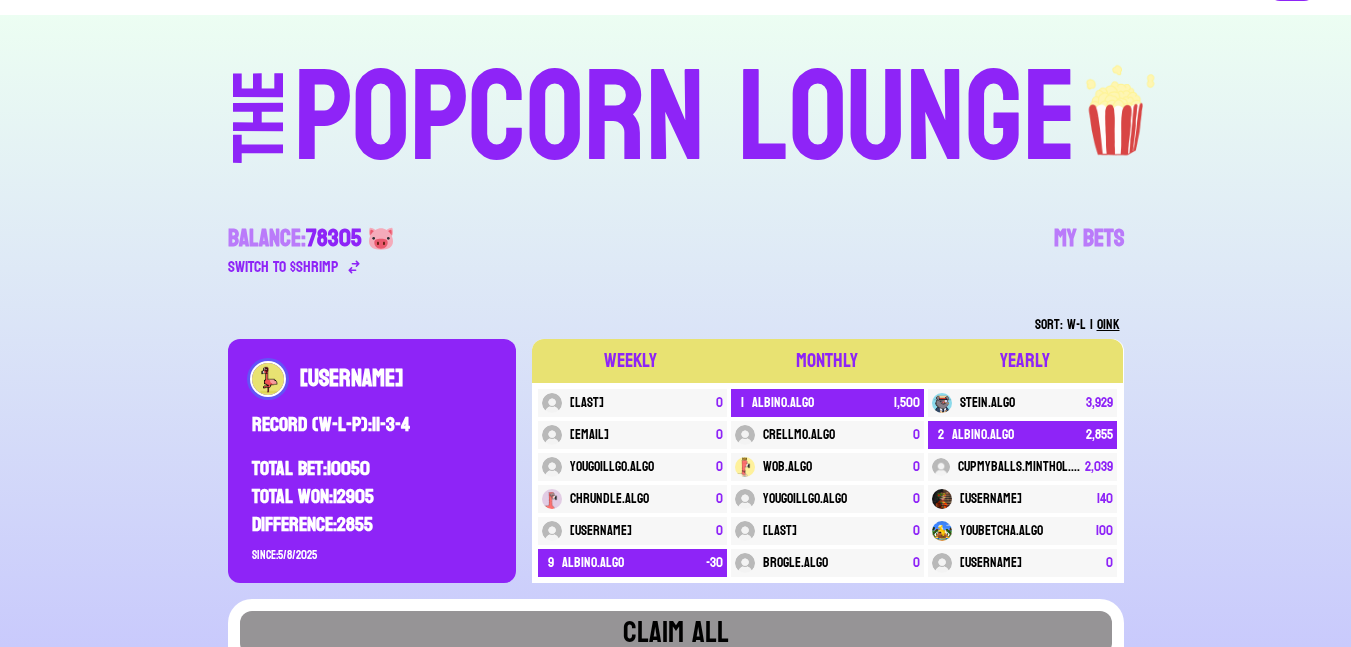 scroll, scrollTop: 0, scrollLeft: 0, axis: both 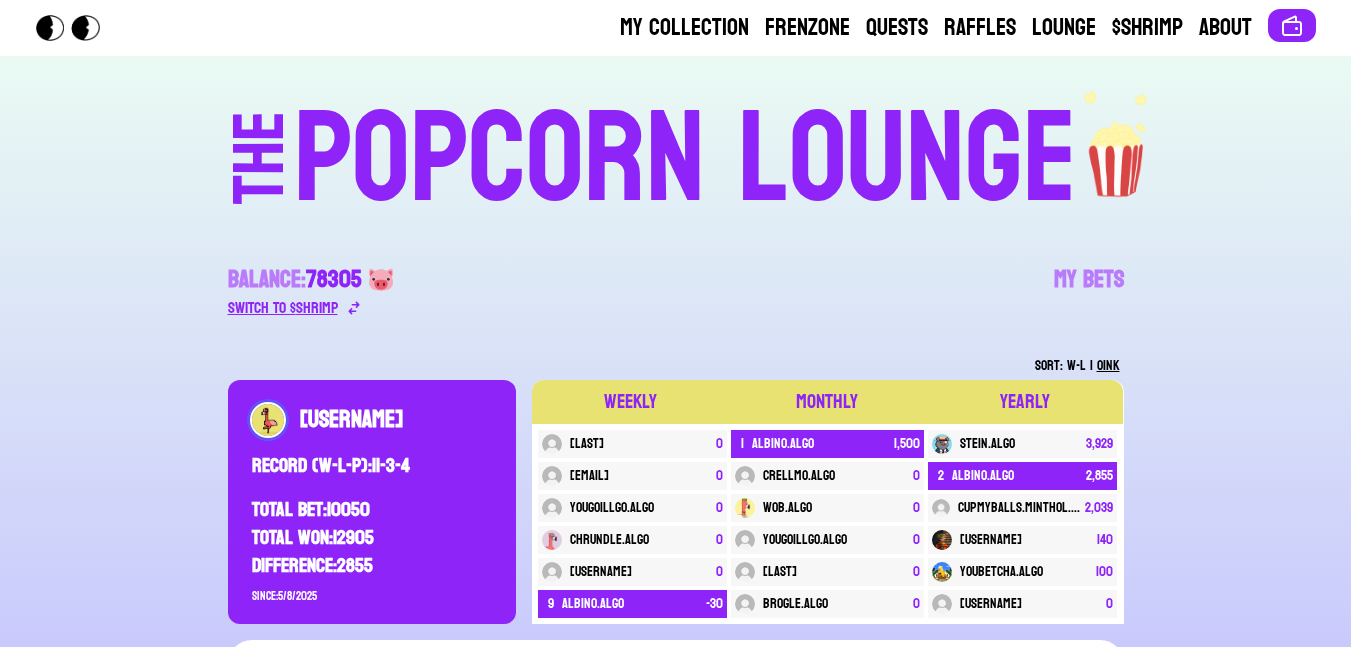 click on "Switch to $ SHRIMP" at bounding box center [283, 308] 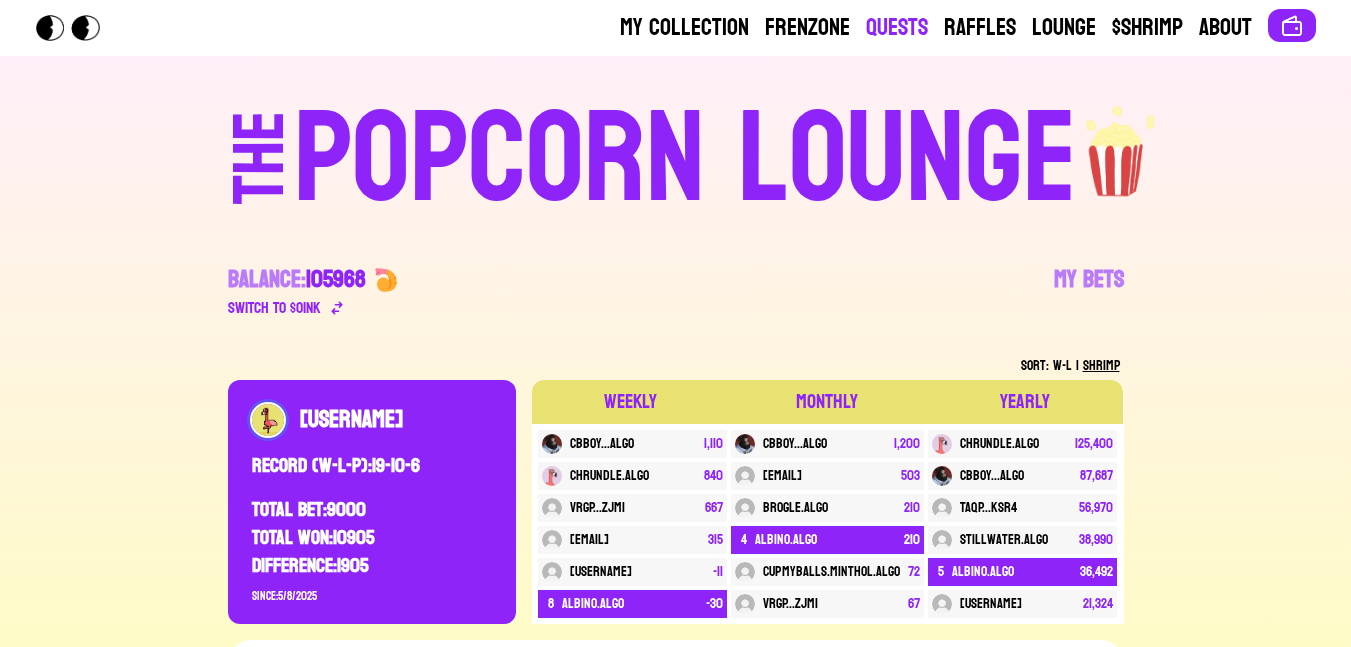 click on "Quests" at bounding box center [897, 28] 